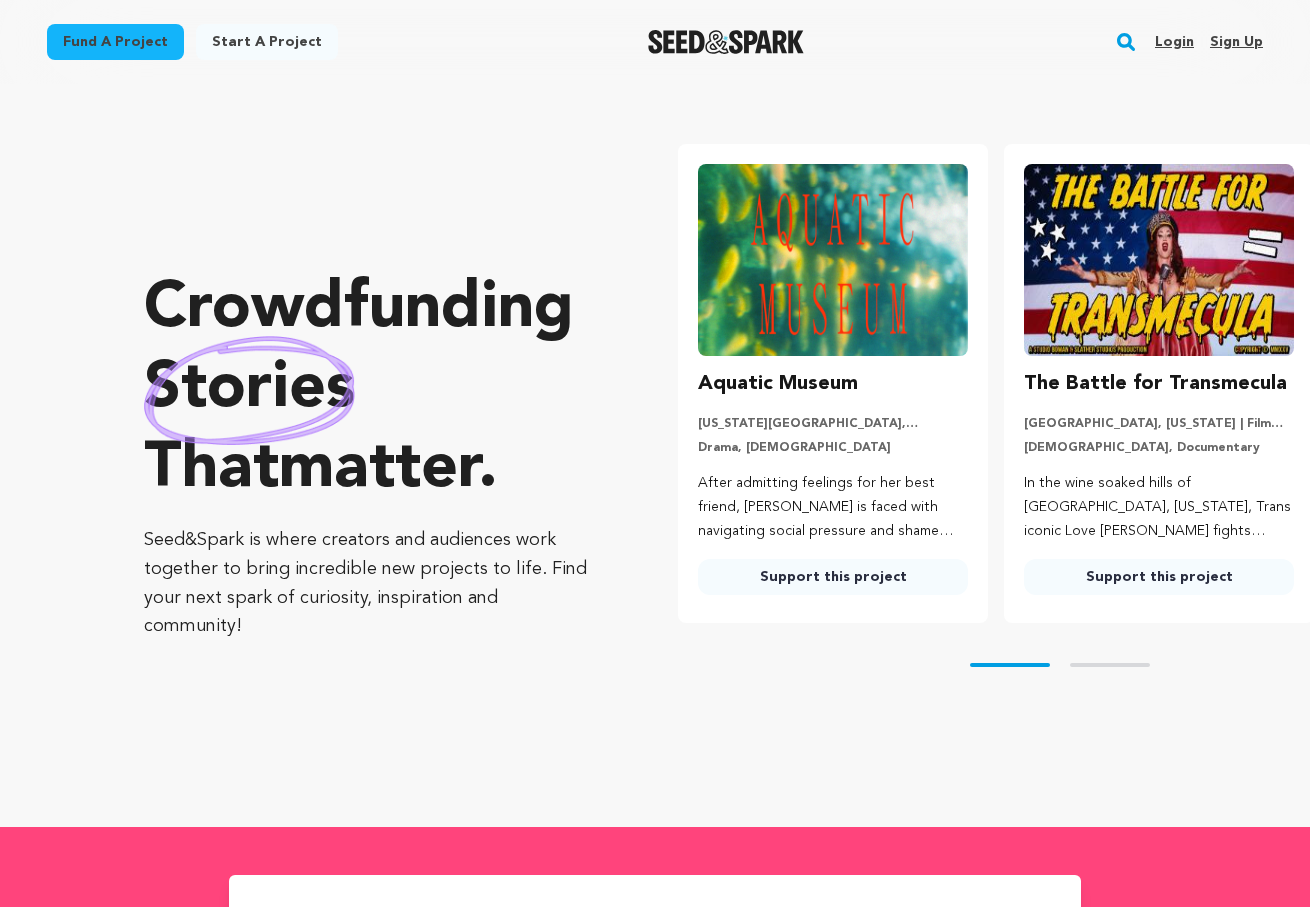 scroll, scrollTop: 0, scrollLeft: 0, axis: both 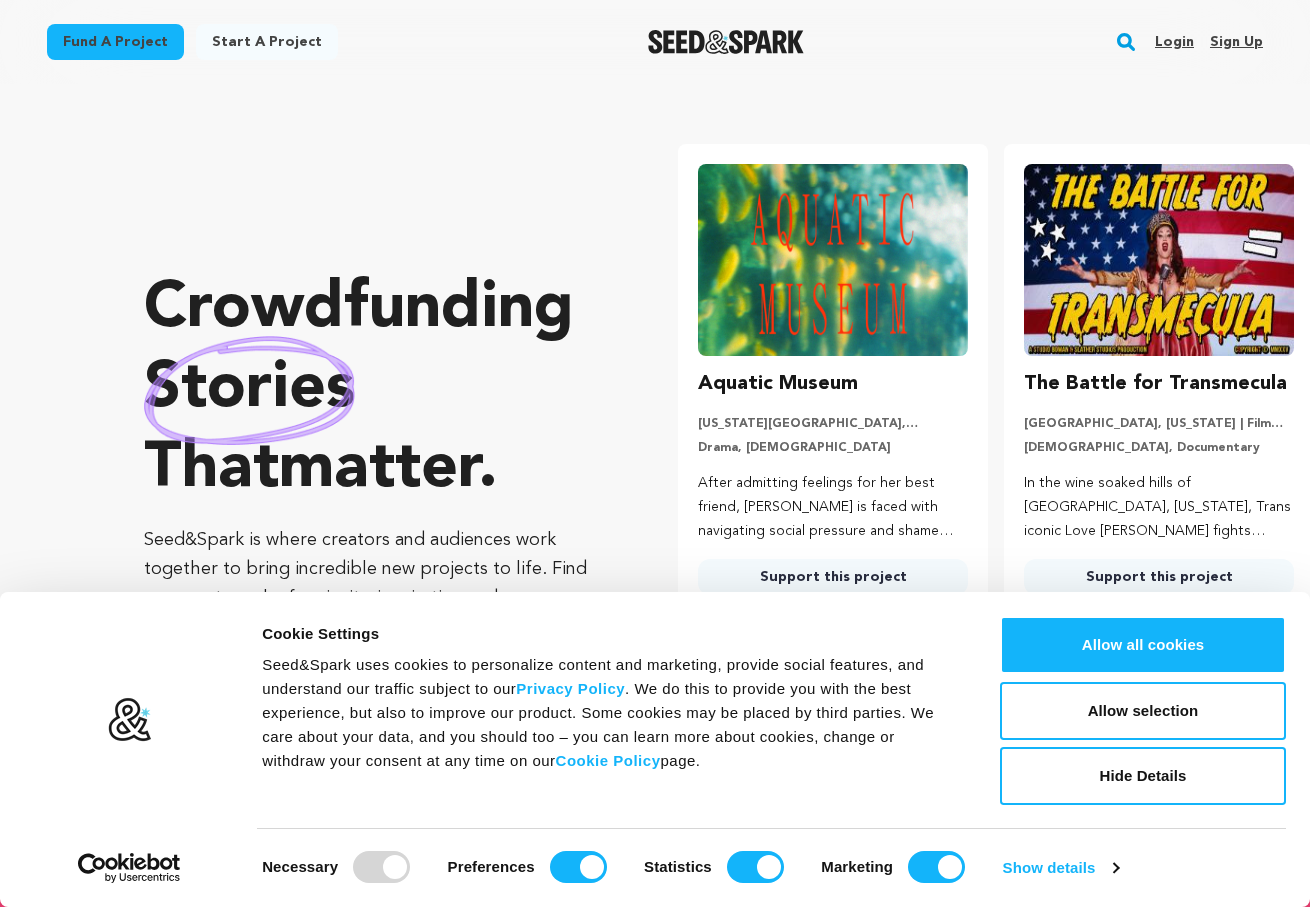 click on "Login" at bounding box center (1174, 42) 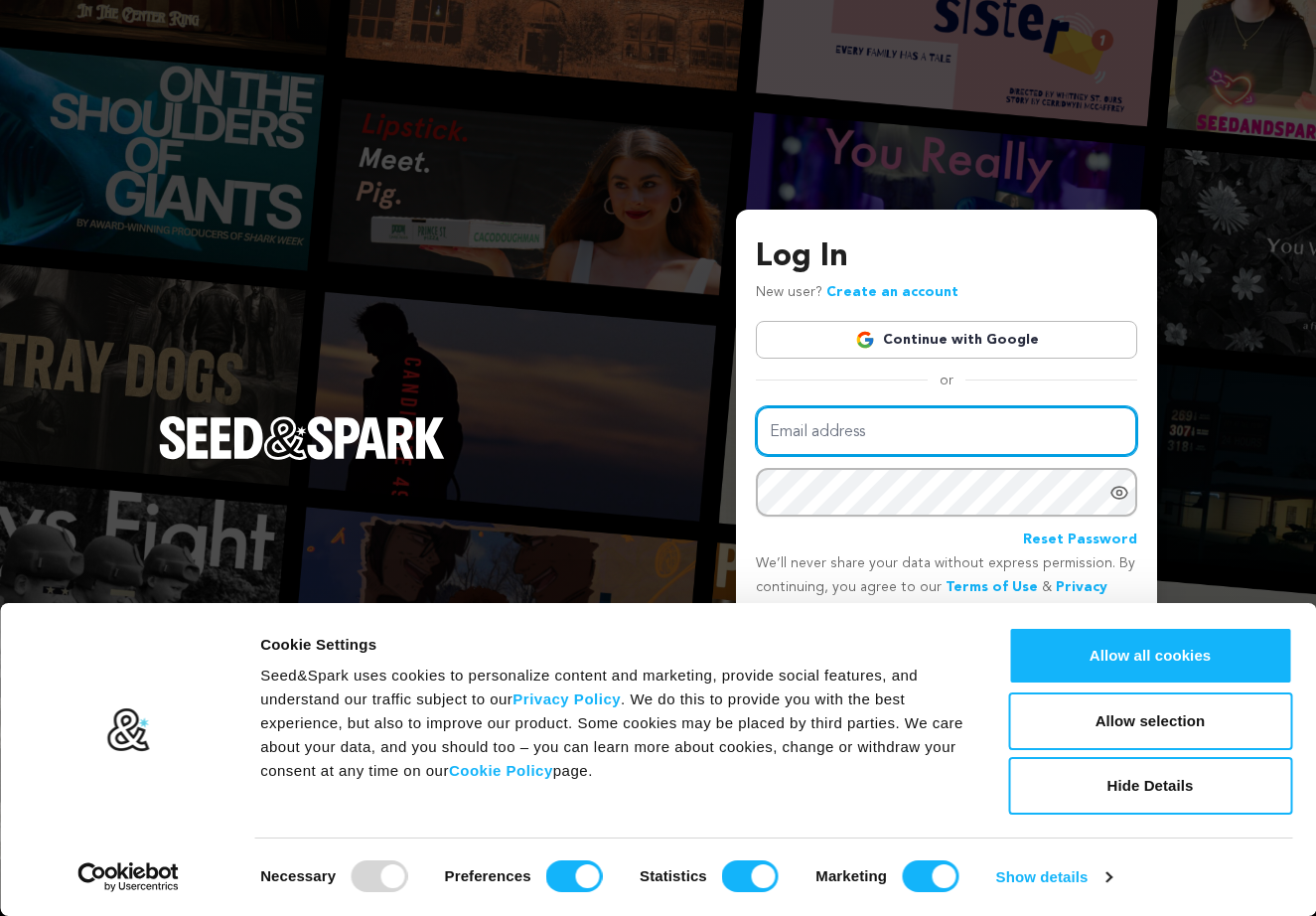 scroll, scrollTop: 0, scrollLeft: 0, axis: both 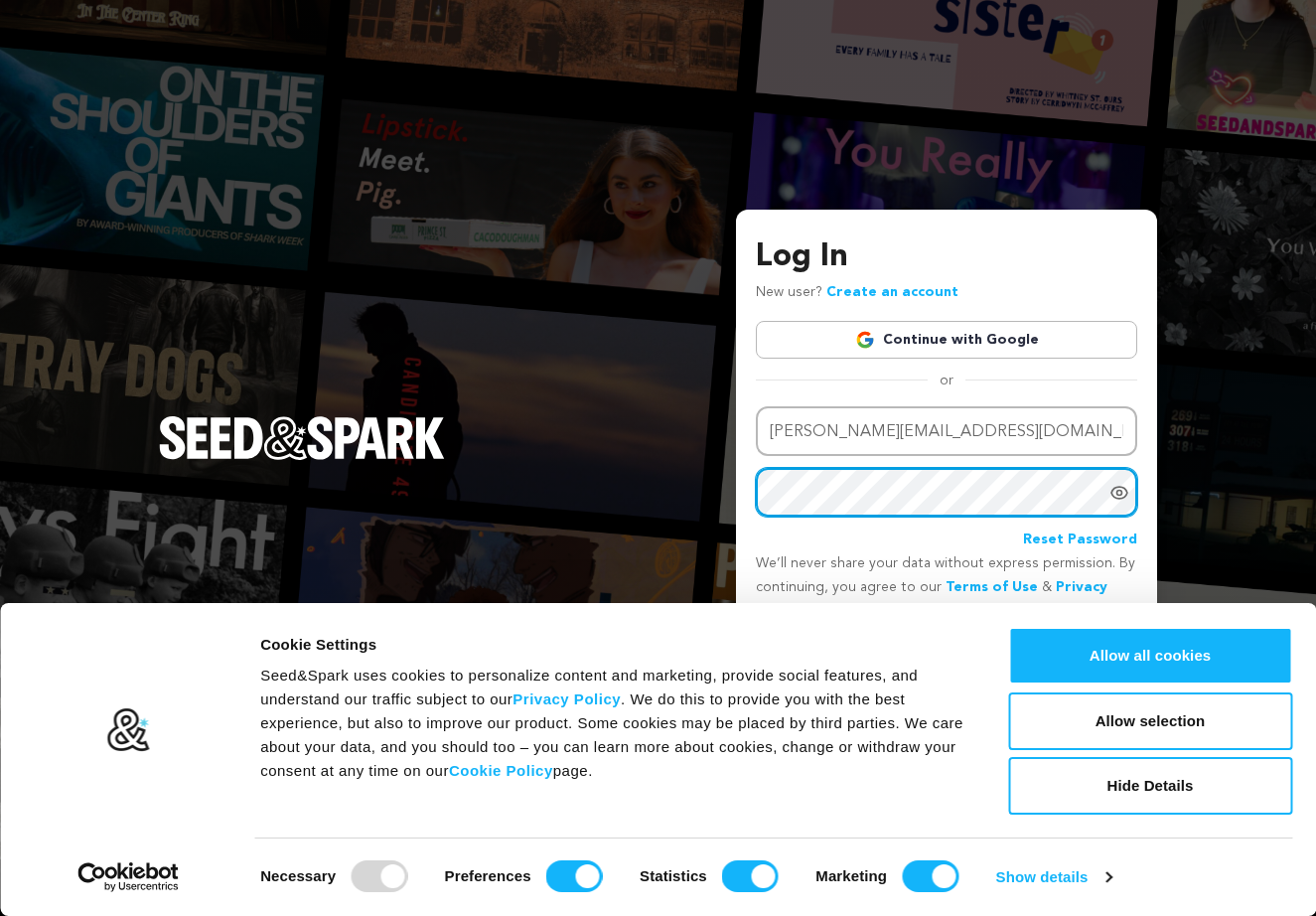 click on "Login" at bounding box center [1101, 657] 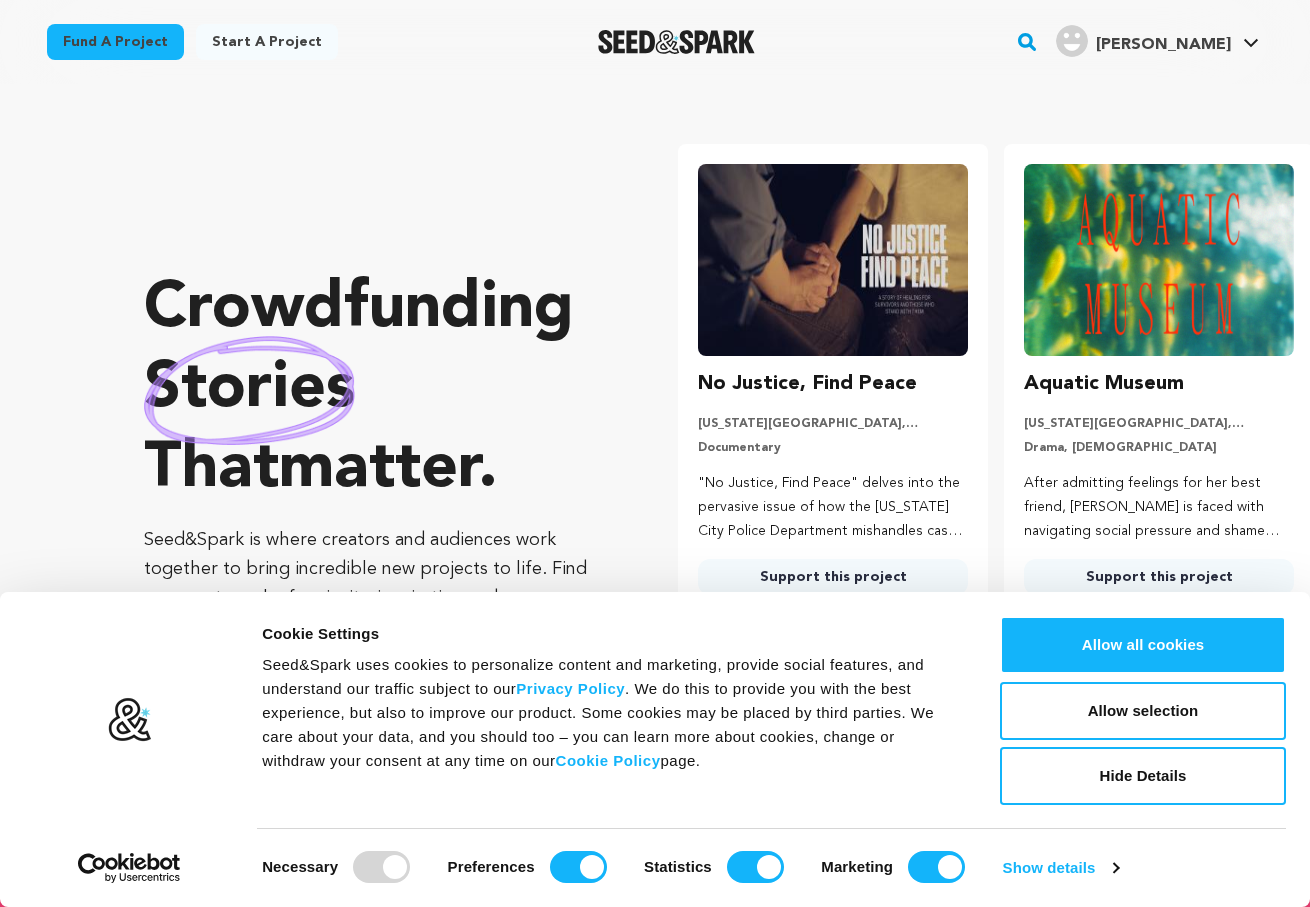scroll, scrollTop: 0, scrollLeft: 0, axis: both 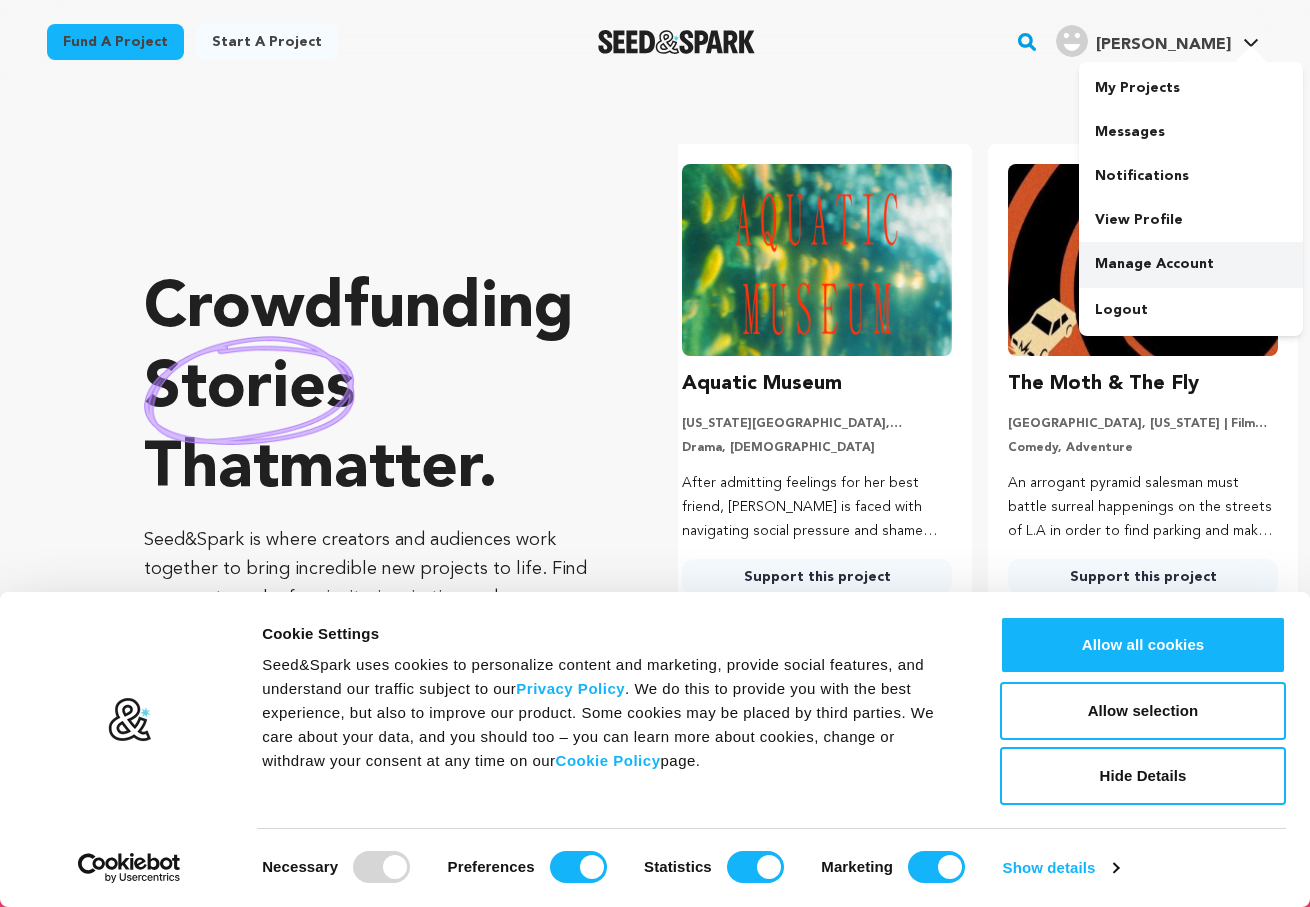 click on "Manage Account" at bounding box center [1191, 264] 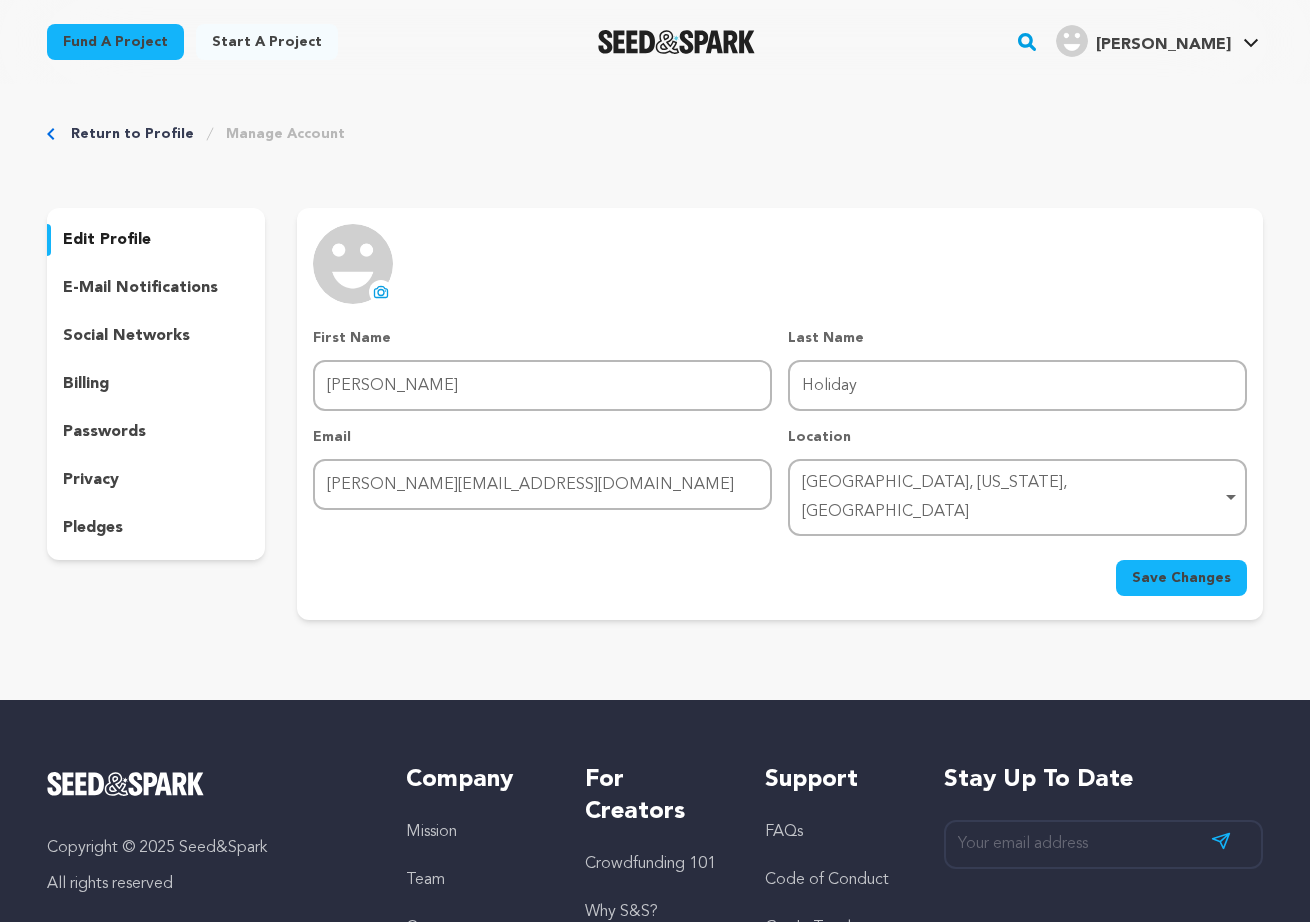 scroll, scrollTop: 0, scrollLeft: 0, axis: both 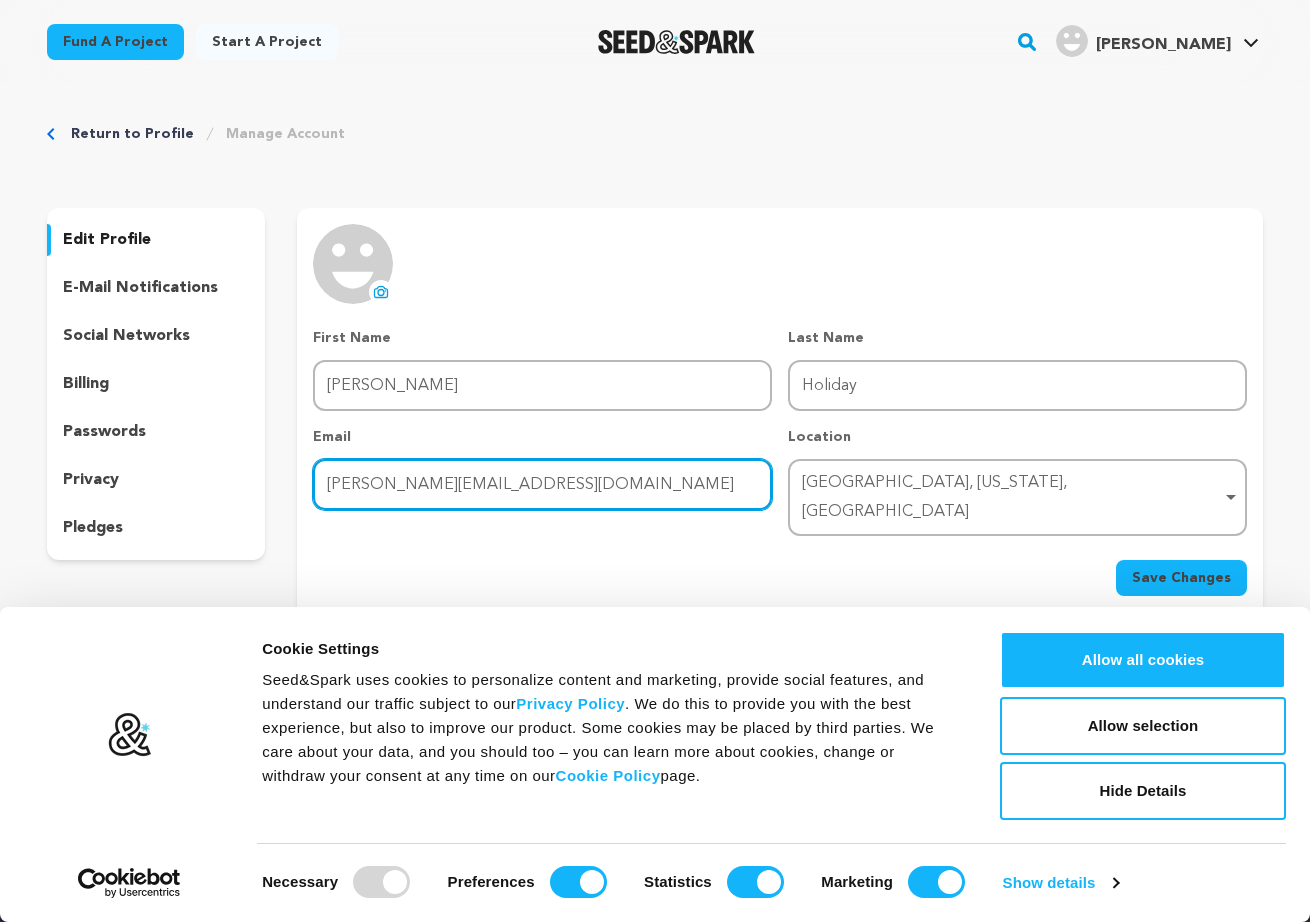 click on "melva@melvathomas.com" at bounding box center [542, 484] 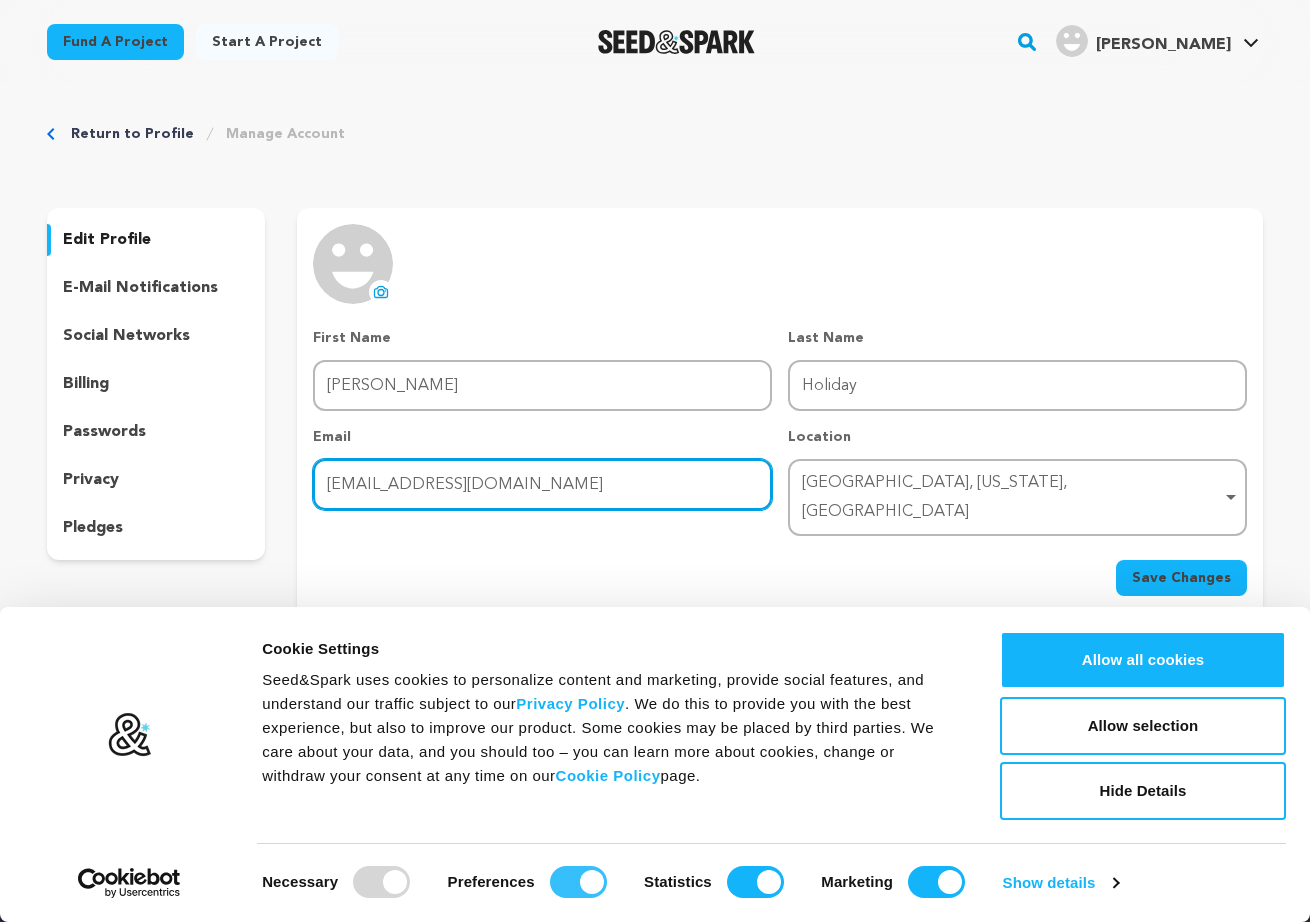 type on "film@melvaholiday.com" 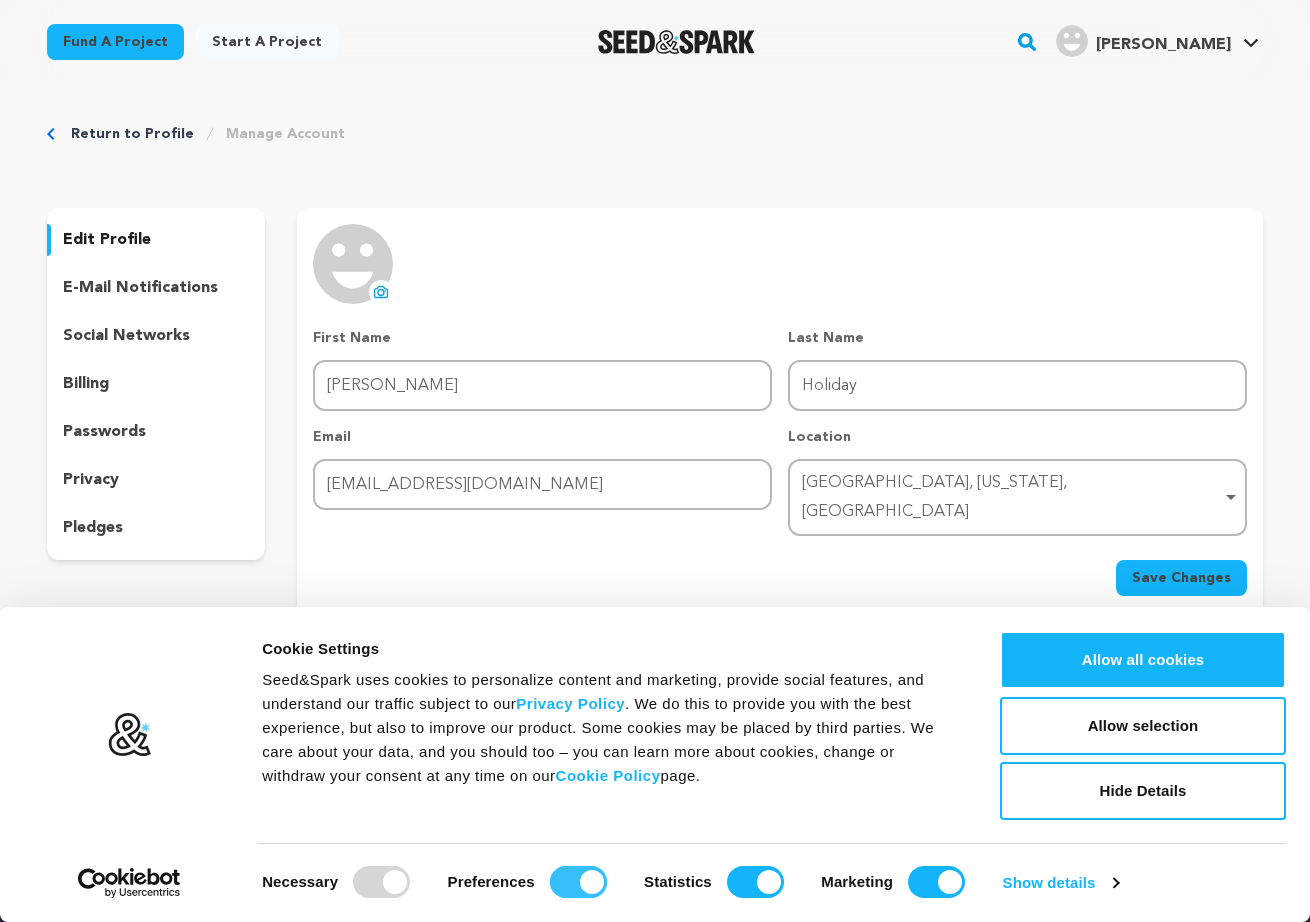 click on "Preferences" at bounding box center [578, 882] 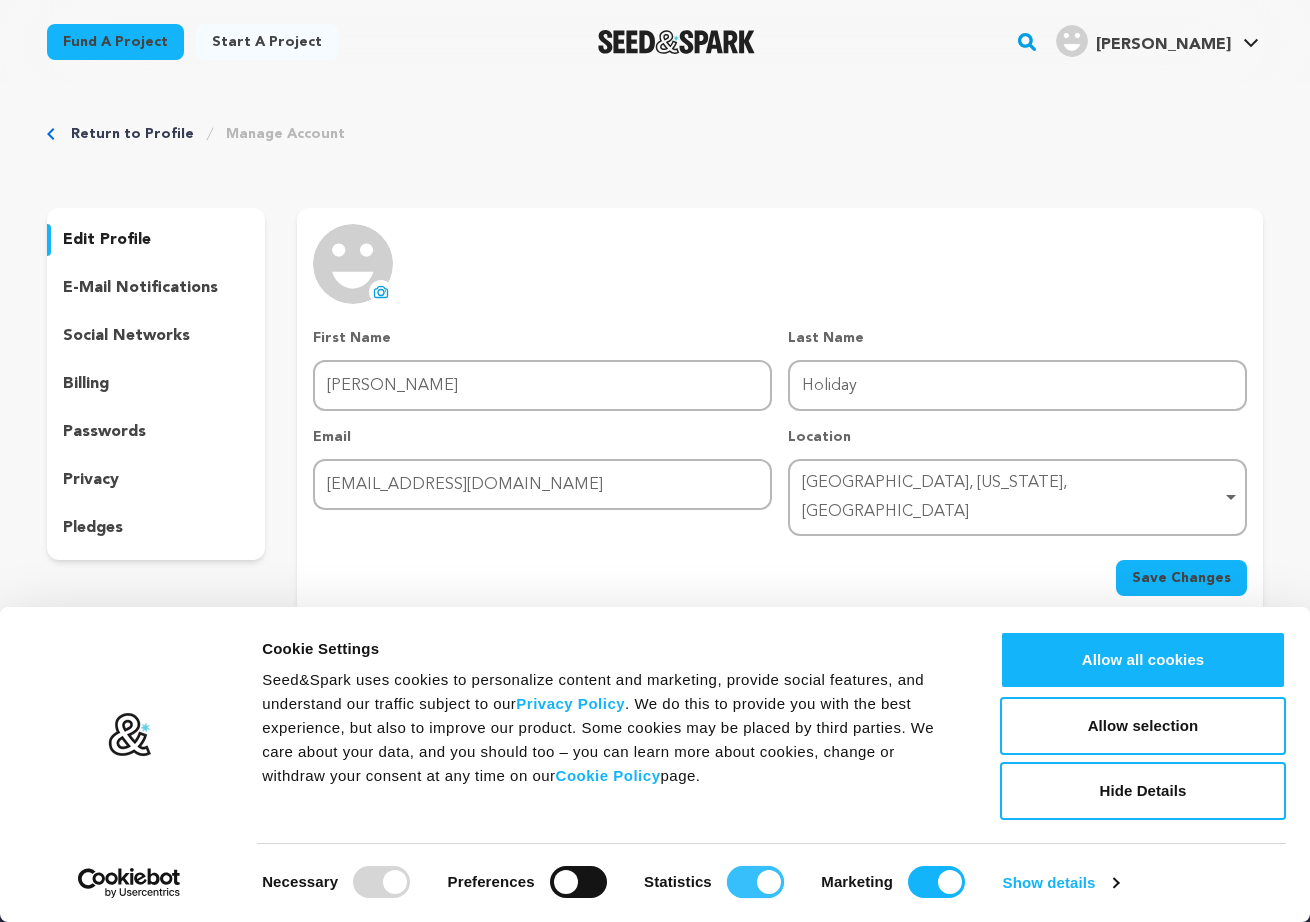 click on "Statistics" at bounding box center [755, 882] 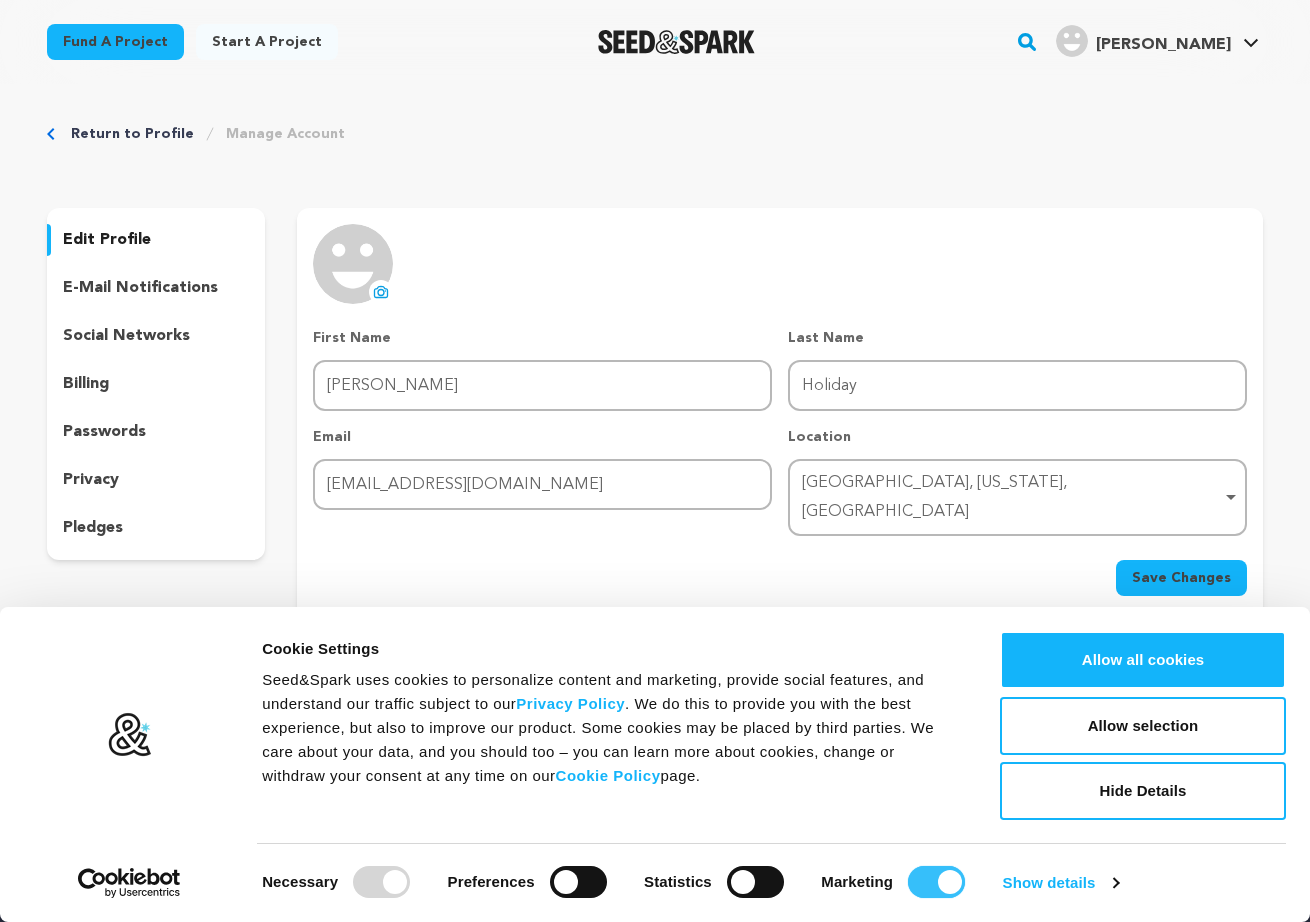 click on "Marketing" at bounding box center (936, 882) 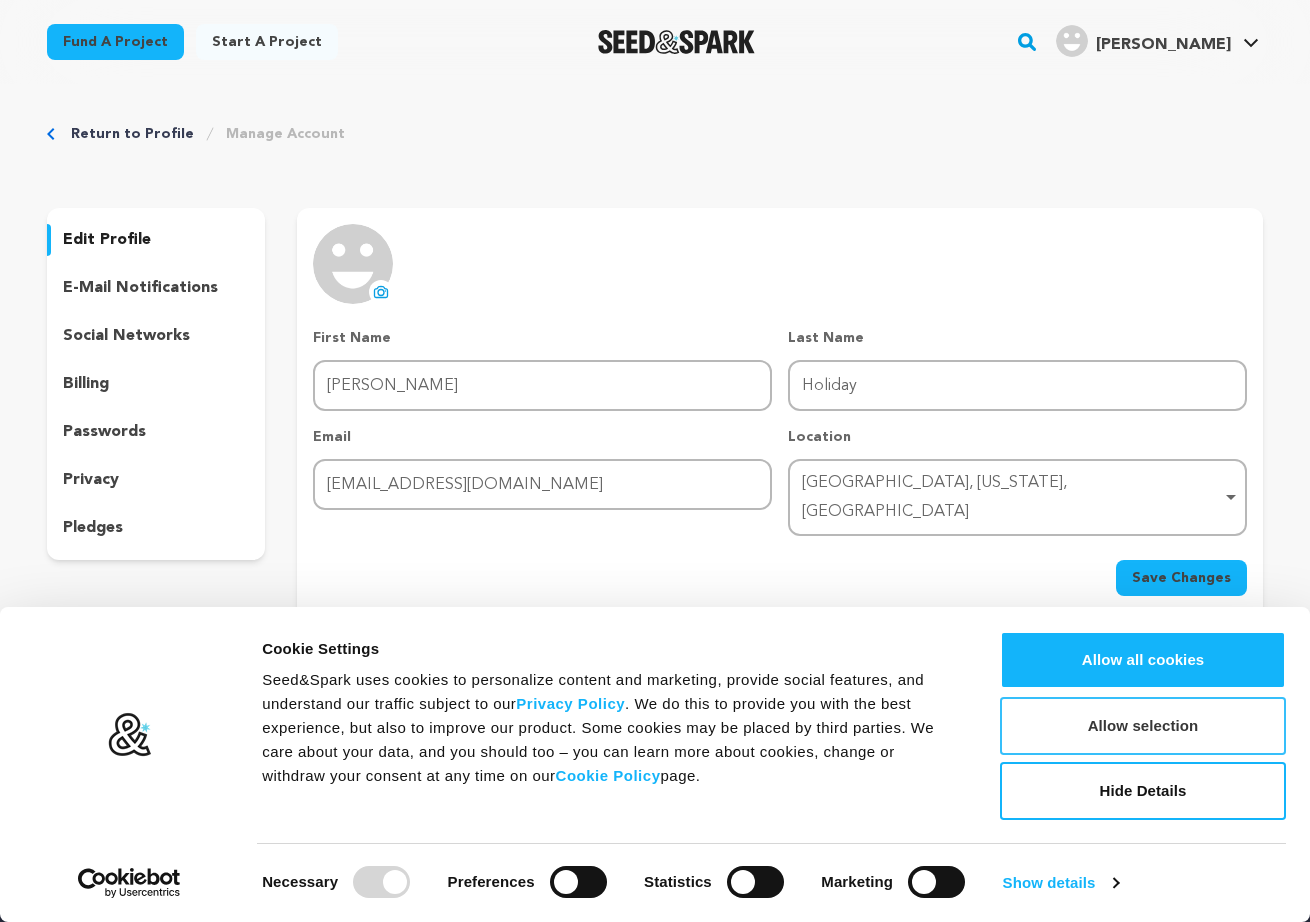 click on "Allow selection" at bounding box center (1143, 726) 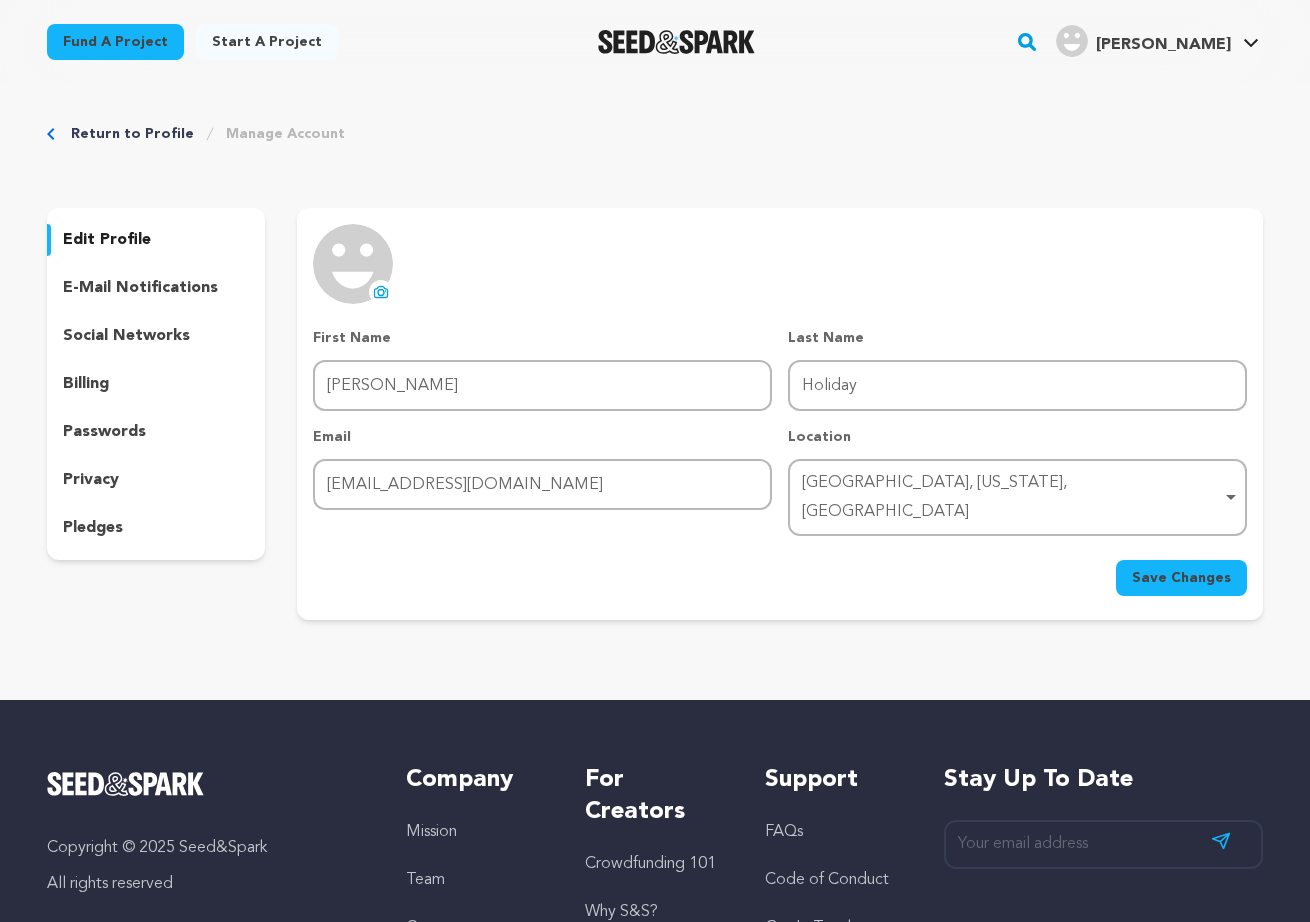 click on "Save Changes" at bounding box center (1181, 578) 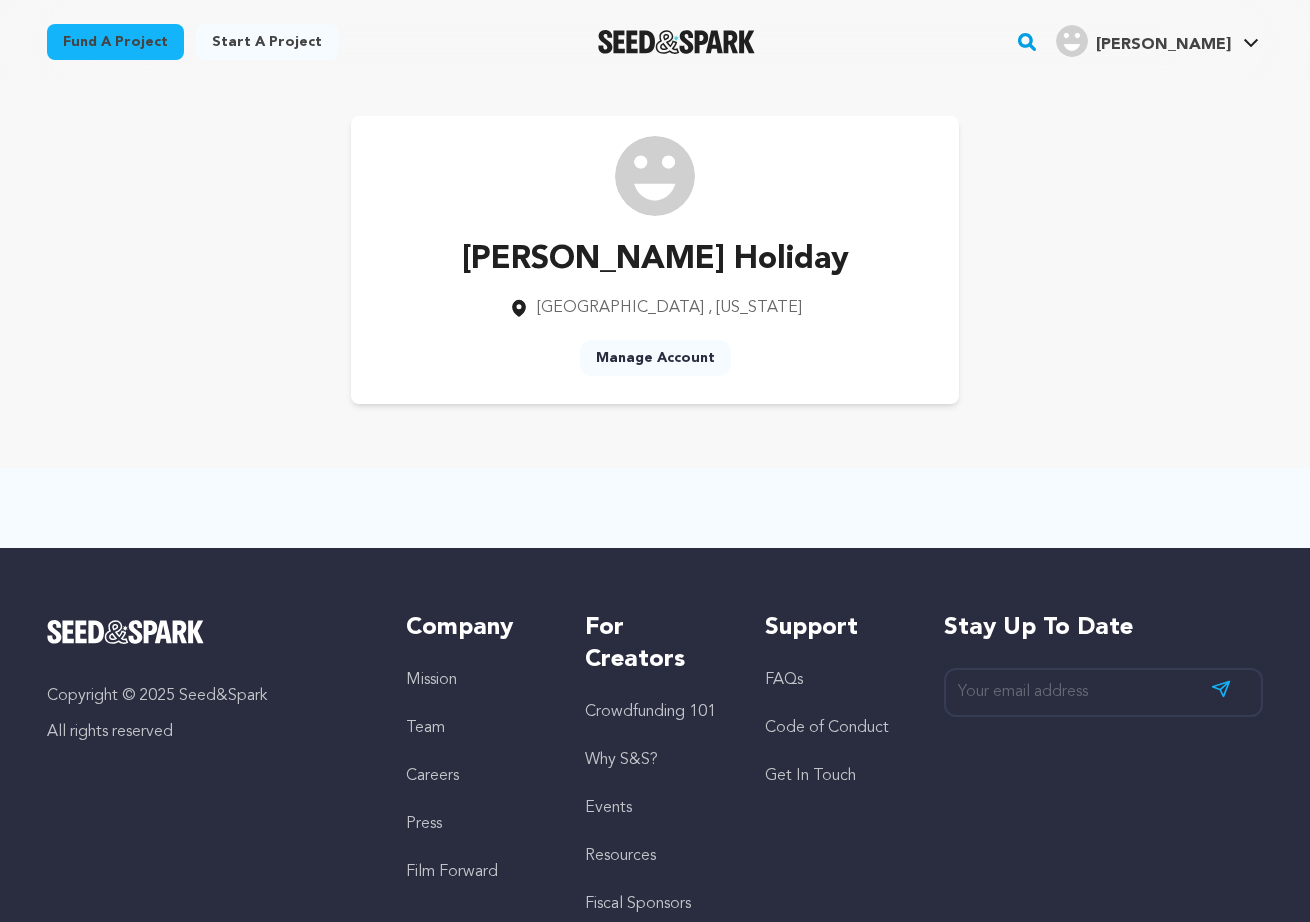 scroll, scrollTop: 0, scrollLeft: 0, axis: both 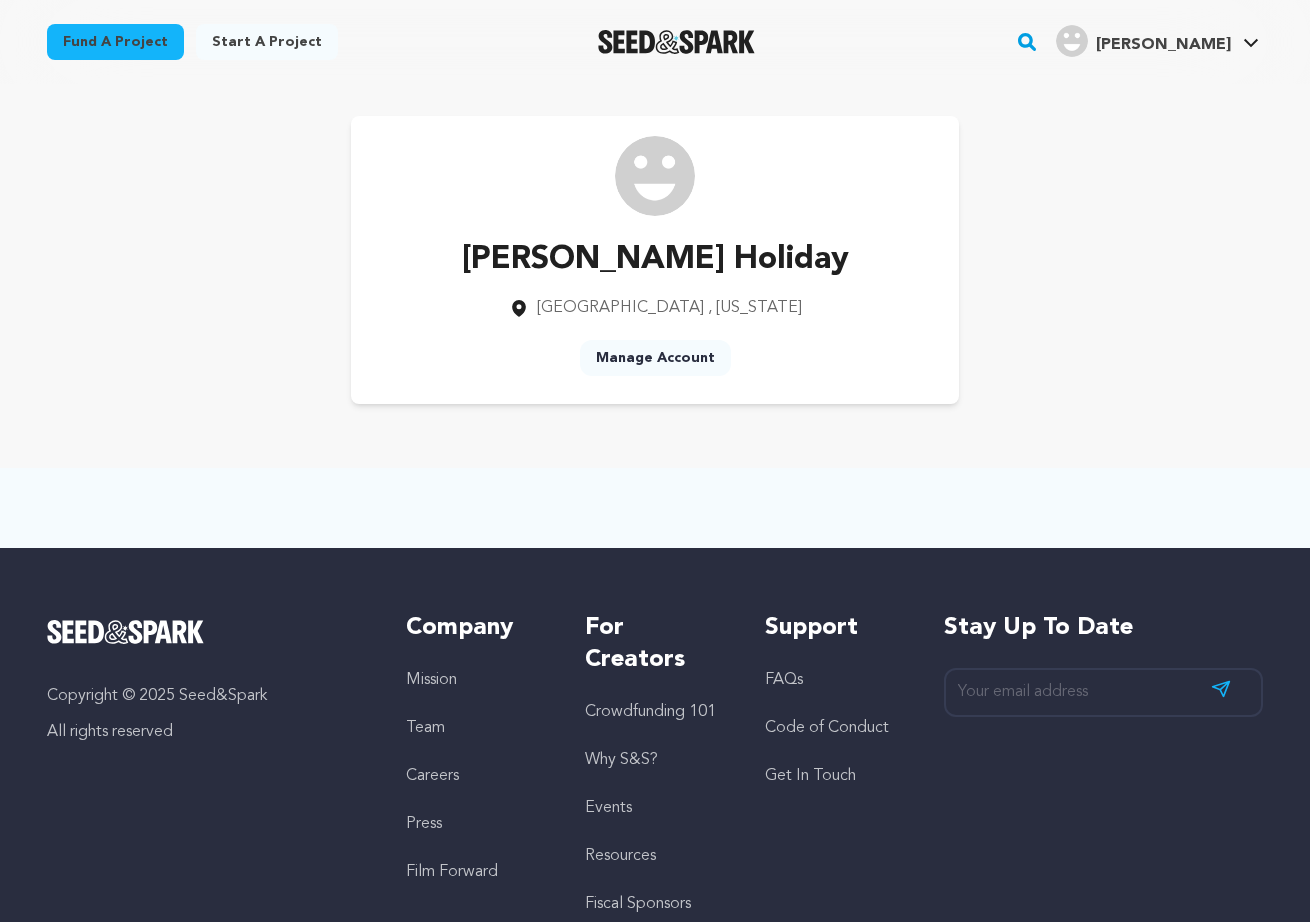 click on "Fund a project" at bounding box center [115, 42] 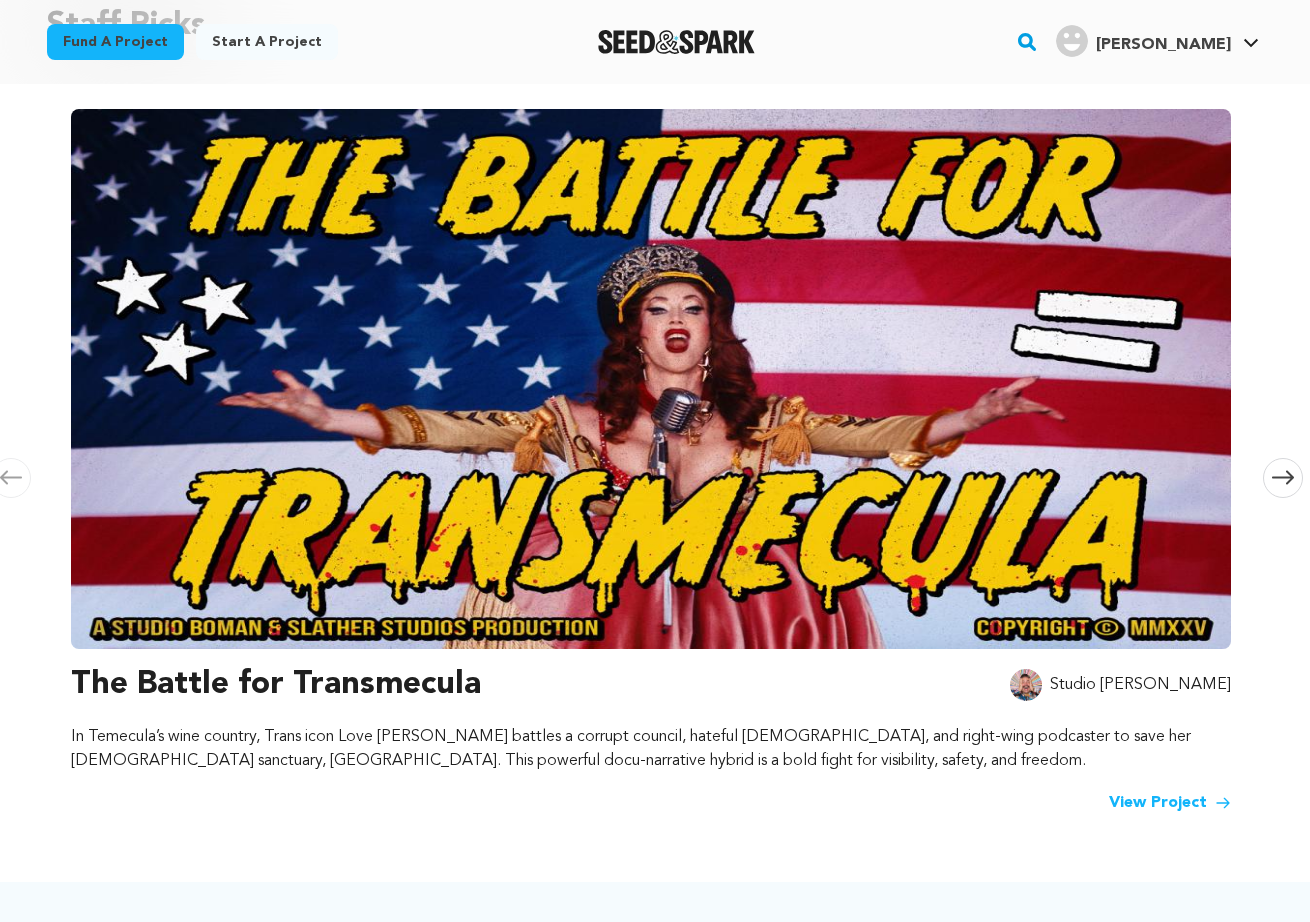 scroll, scrollTop: 0, scrollLeft: 0, axis: both 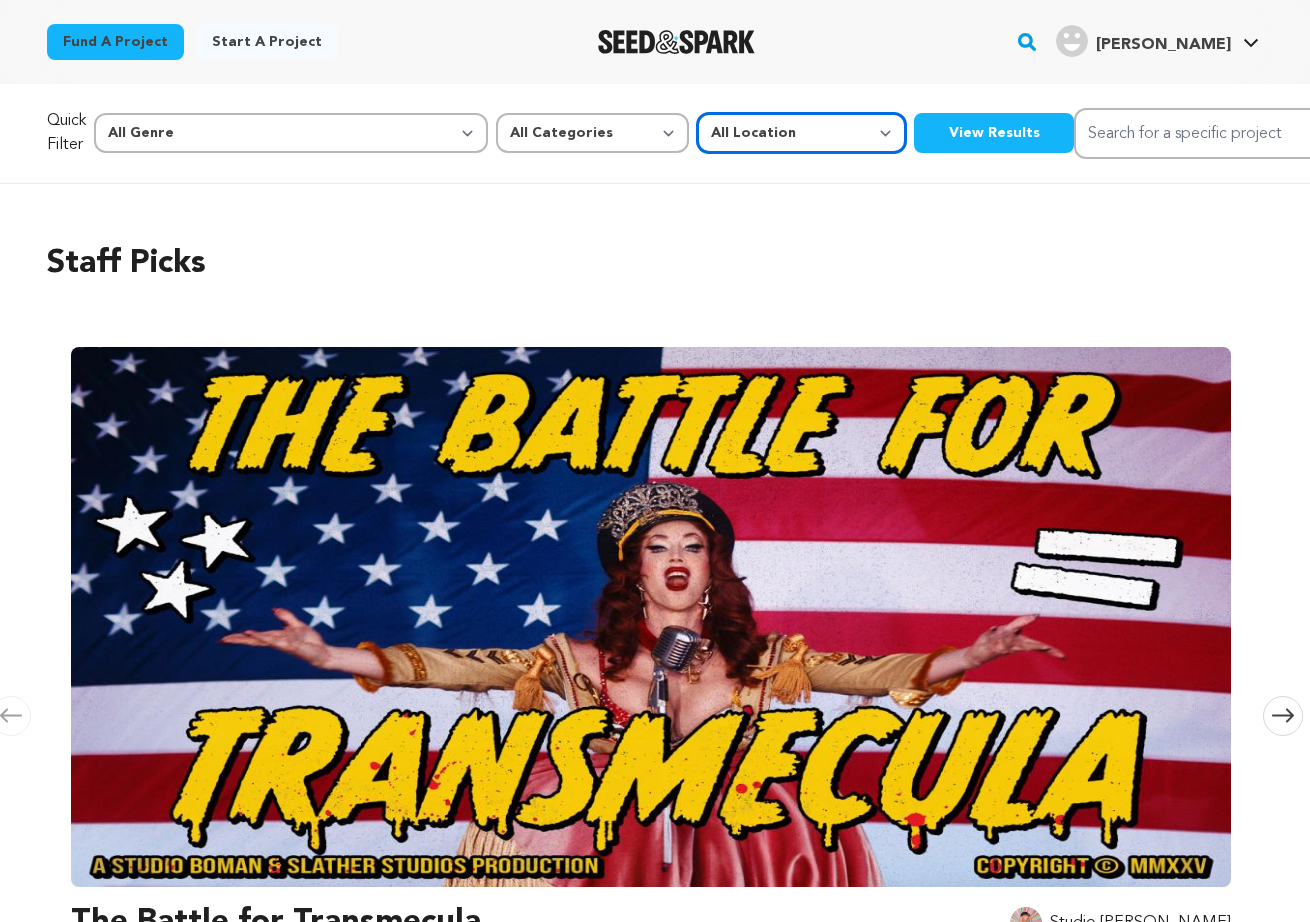 select on "1671" 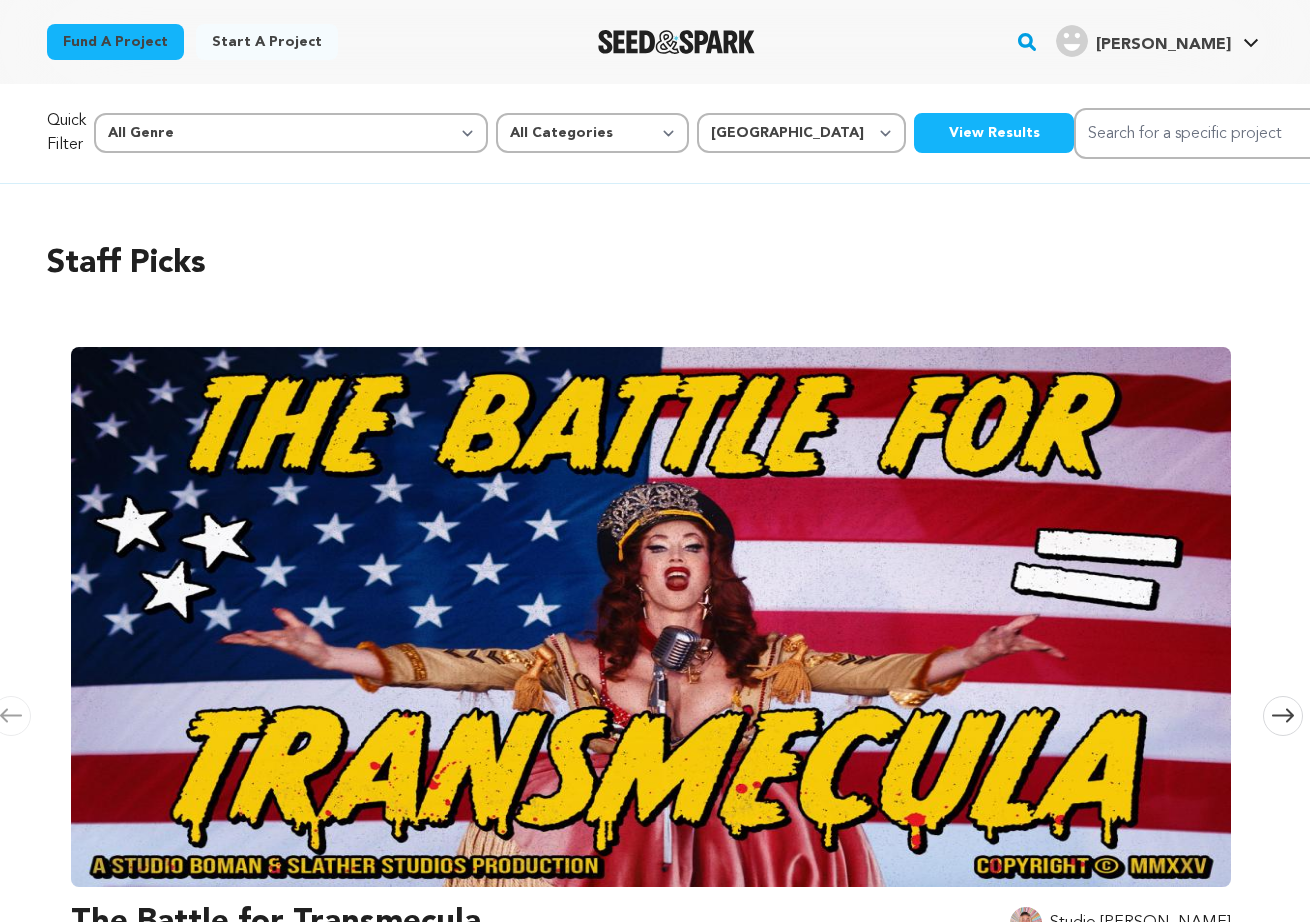 click on "View Results" at bounding box center (994, 133) 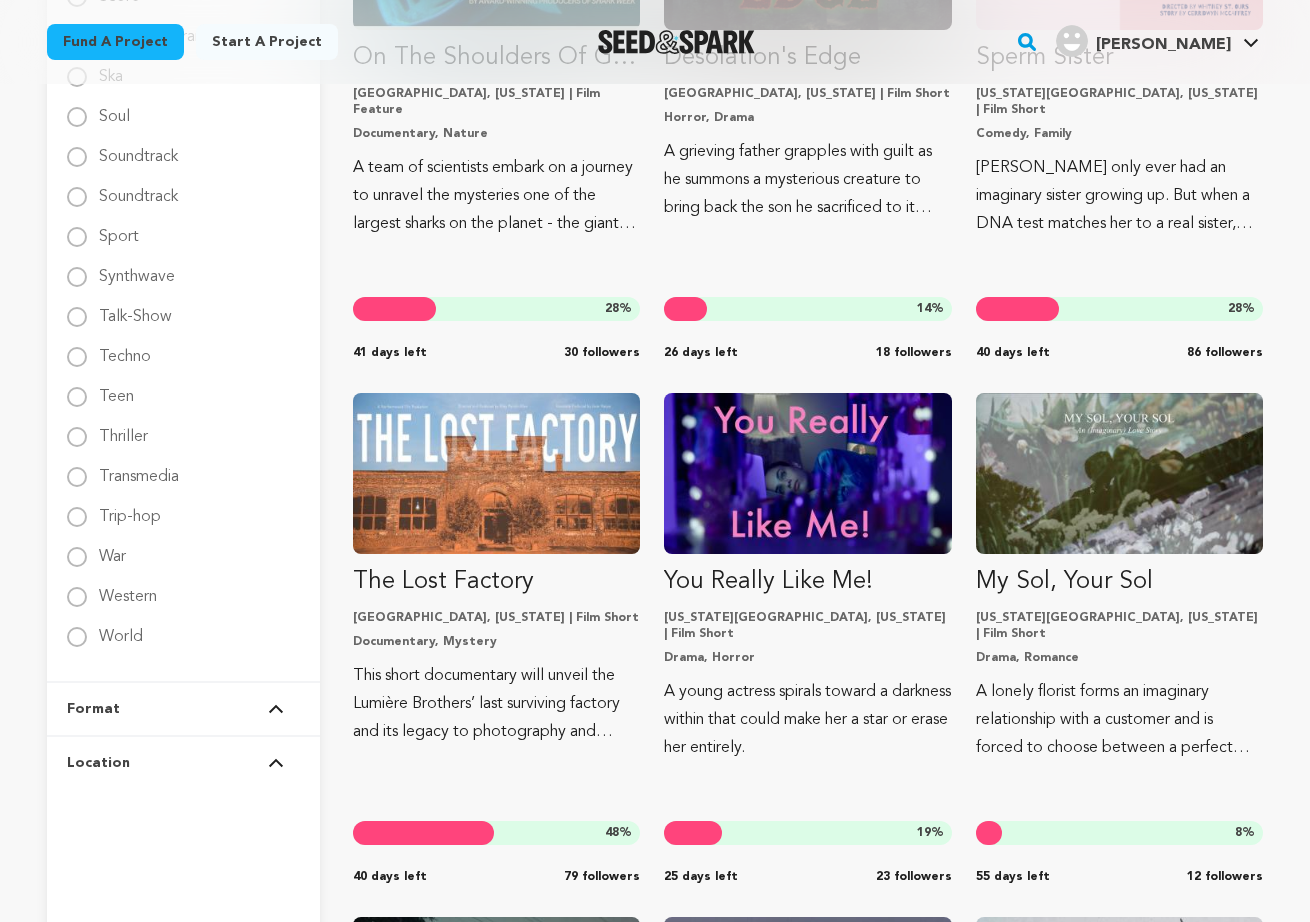 scroll, scrollTop: 3310, scrollLeft: 0, axis: vertical 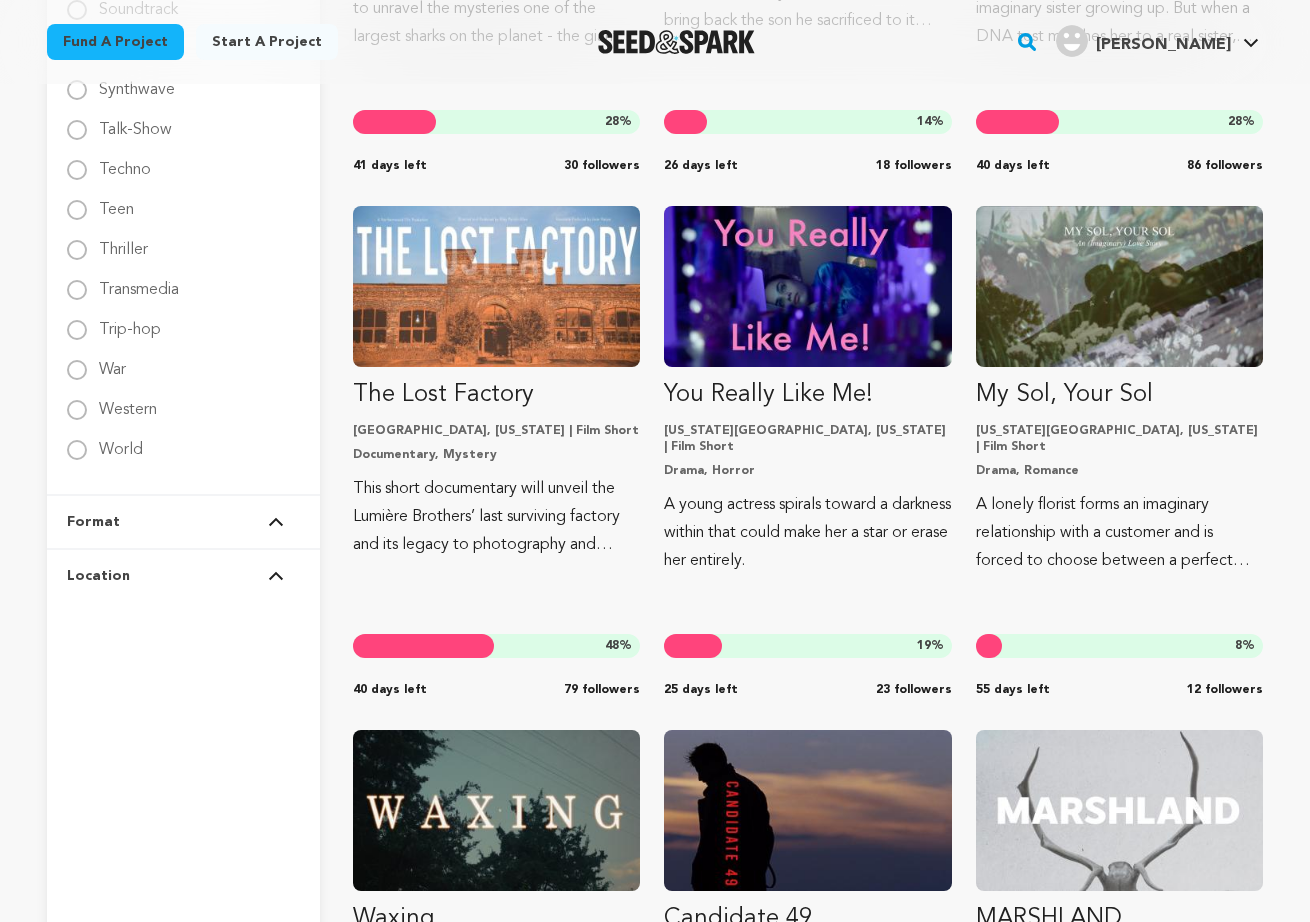 click on "Location" at bounding box center [183, 576] 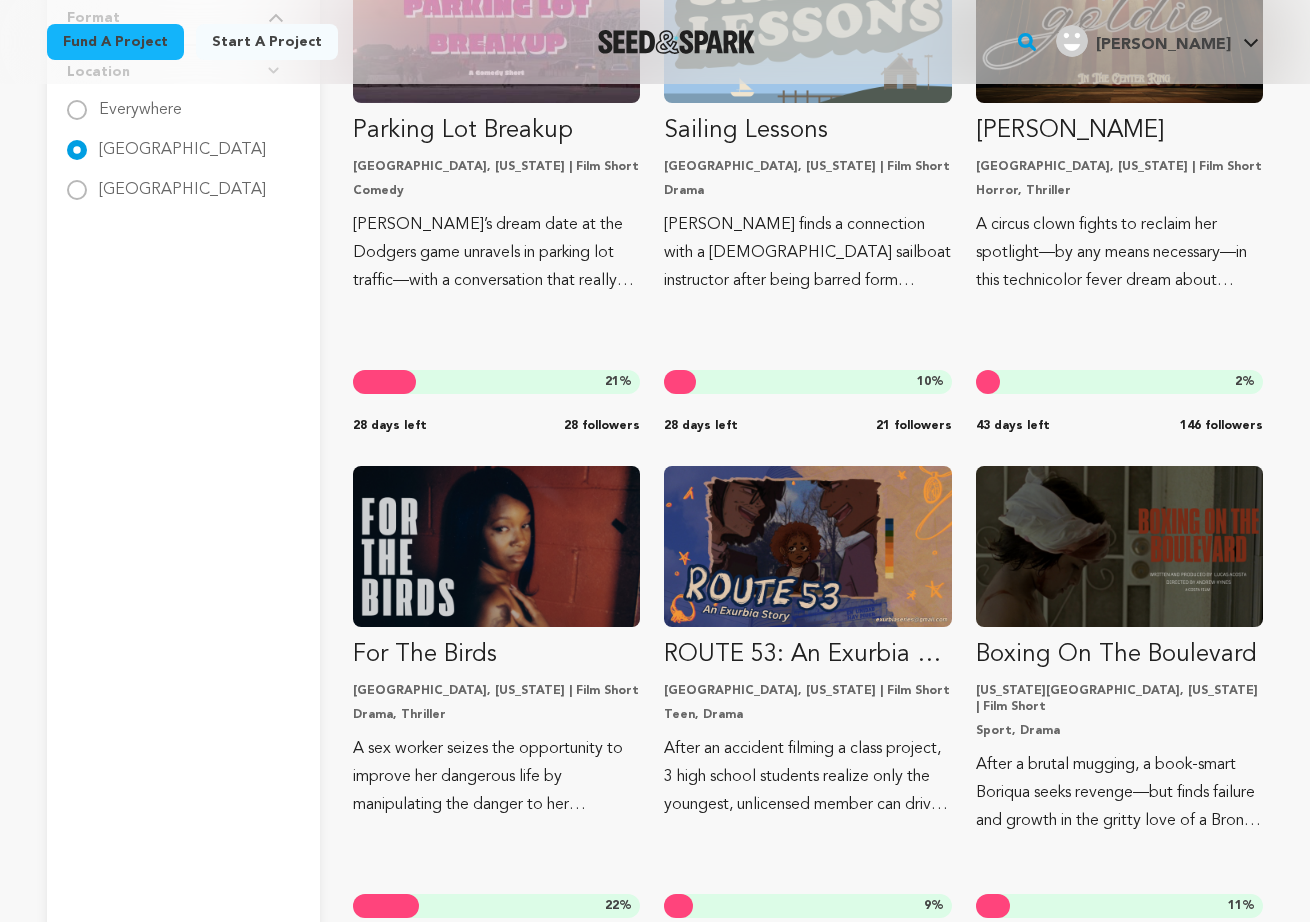 scroll, scrollTop: 0, scrollLeft: 0, axis: both 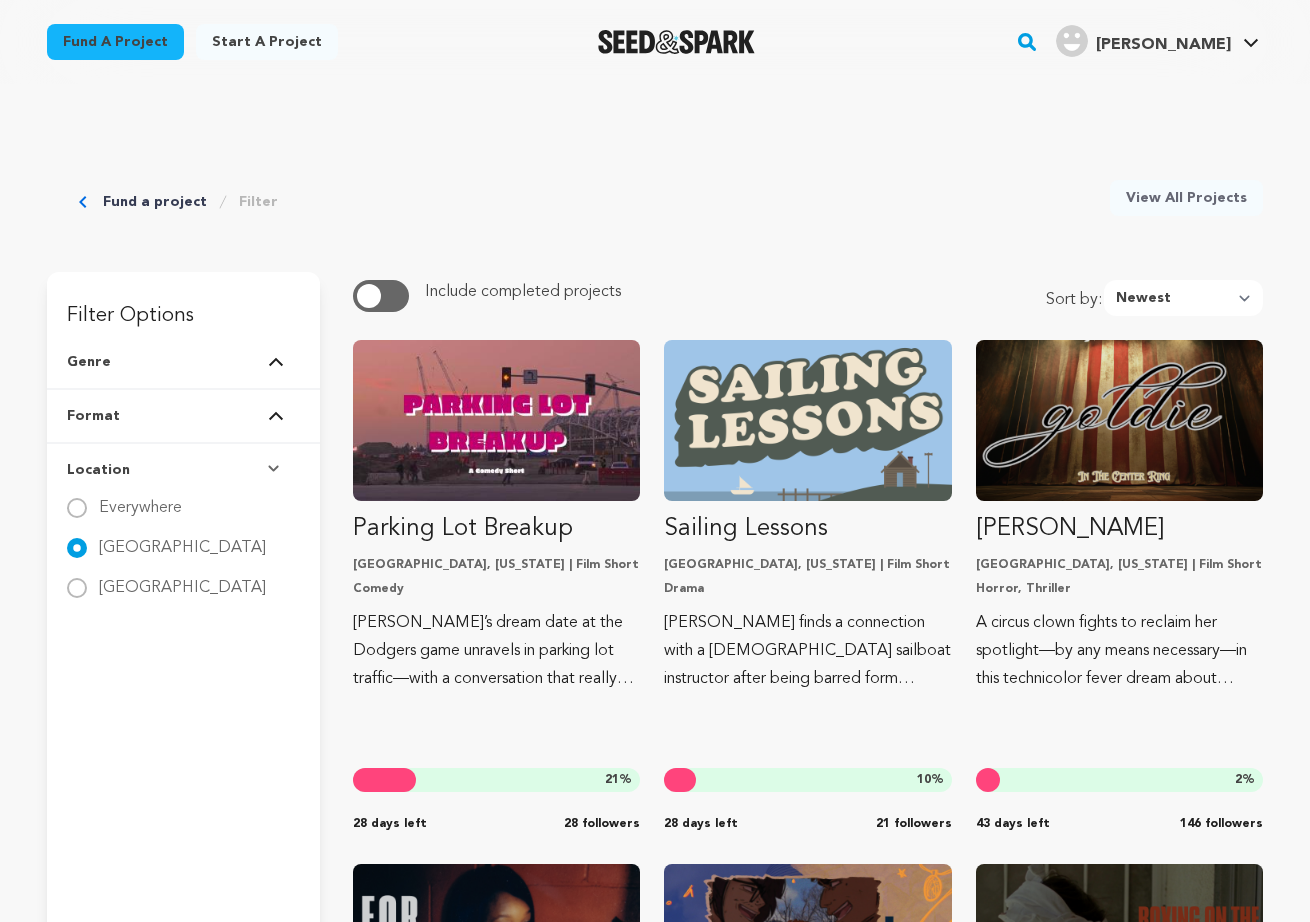click on "Format" at bounding box center (183, 416) 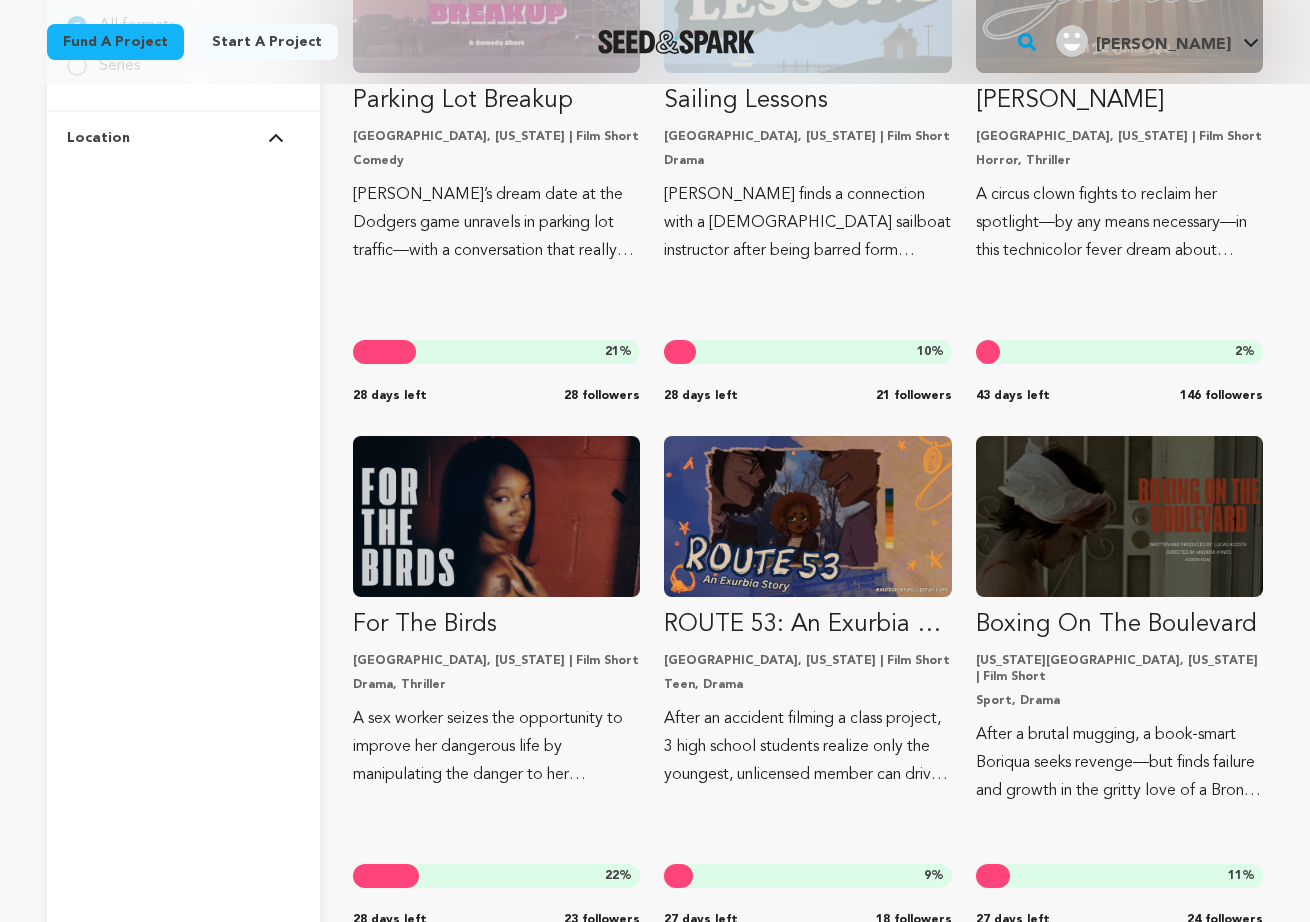 scroll, scrollTop: 593, scrollLeft: 0, axis: vertical 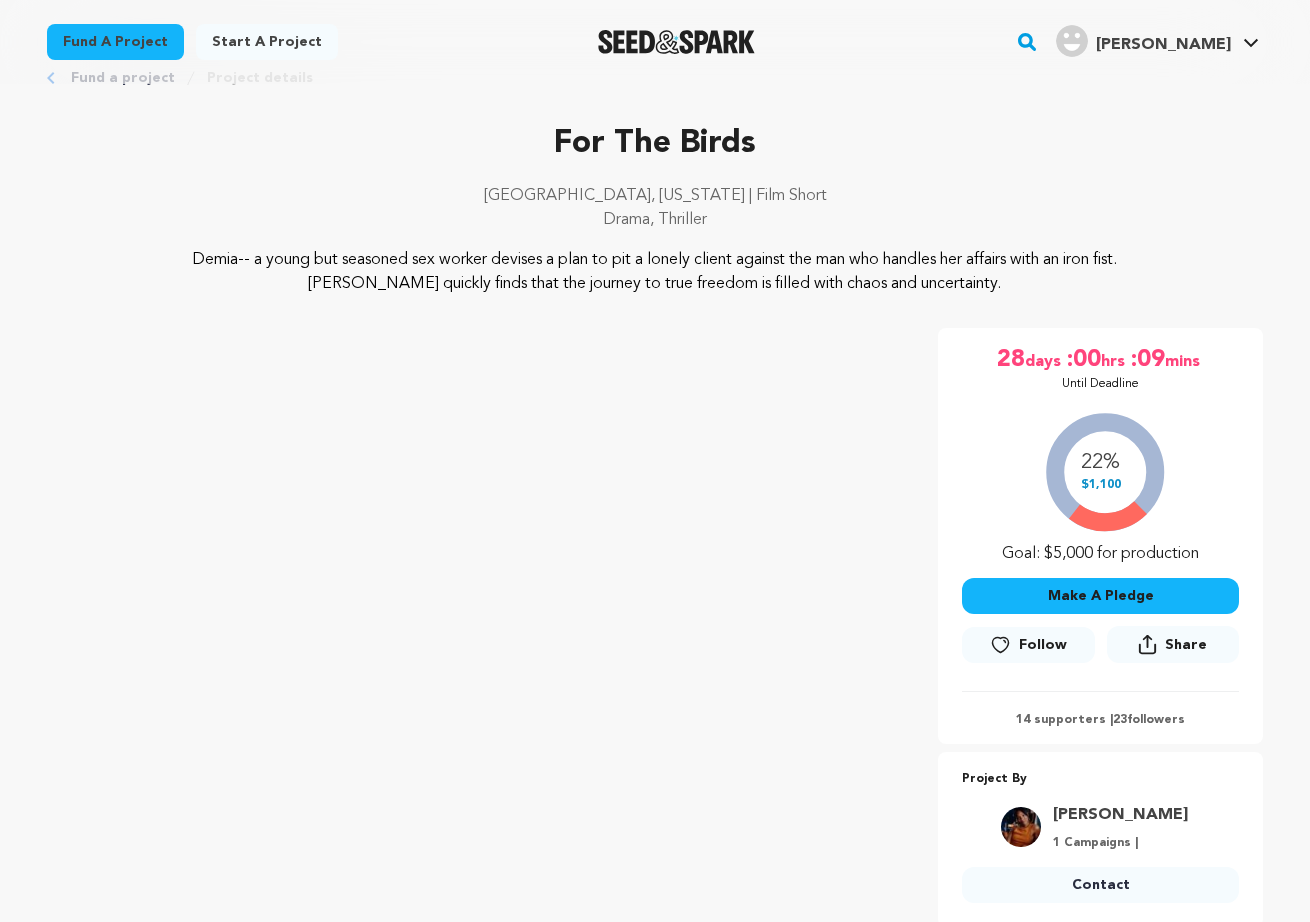 click on "Demia-- a young but seasoned sex worker devises a plan to pit a lonely client against the man who handles her affairs with an iron fist. Demia quickly finds that the journey to true freedom is filled with chaos and uncertainty." at bounding box center (655, 272) 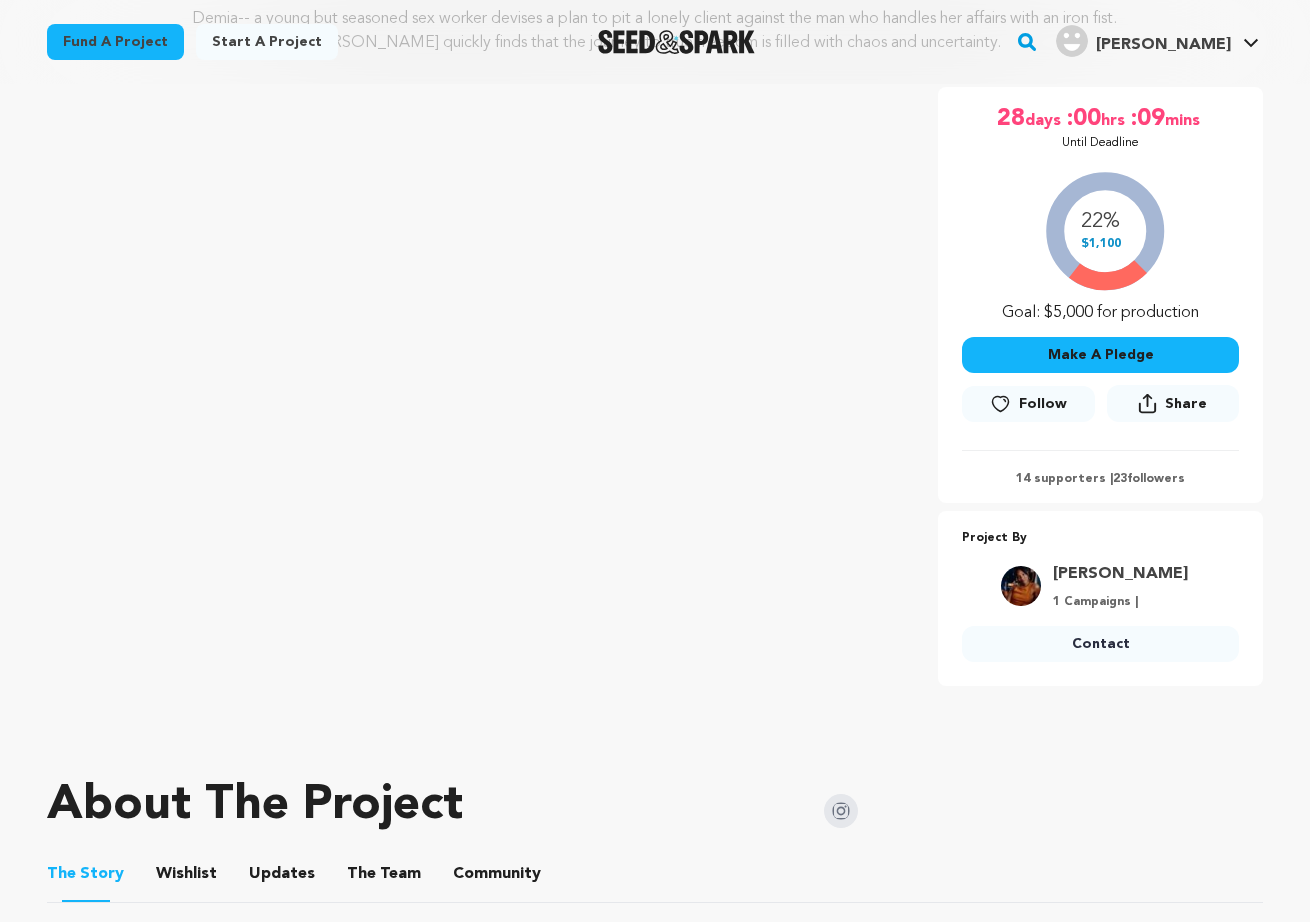 scroll, scrollTop: 167, scrollLeft: 0, axis: vertical 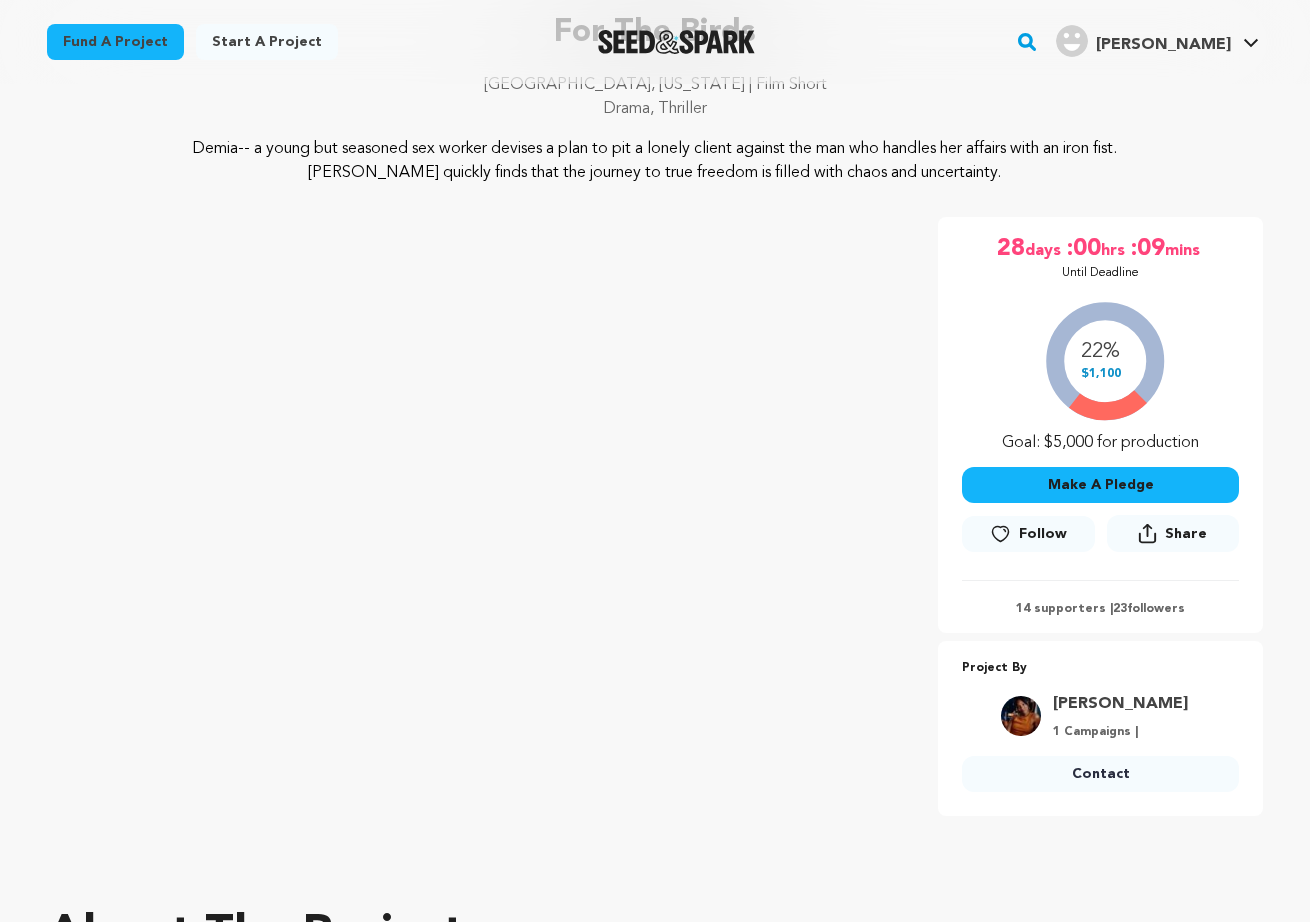 click on "For The Birds
Raleigh, North Carolina |                                     Film Short
Drama,
Thriller
Project By
Silverstein Ilia" at bounding box center (655, 516) 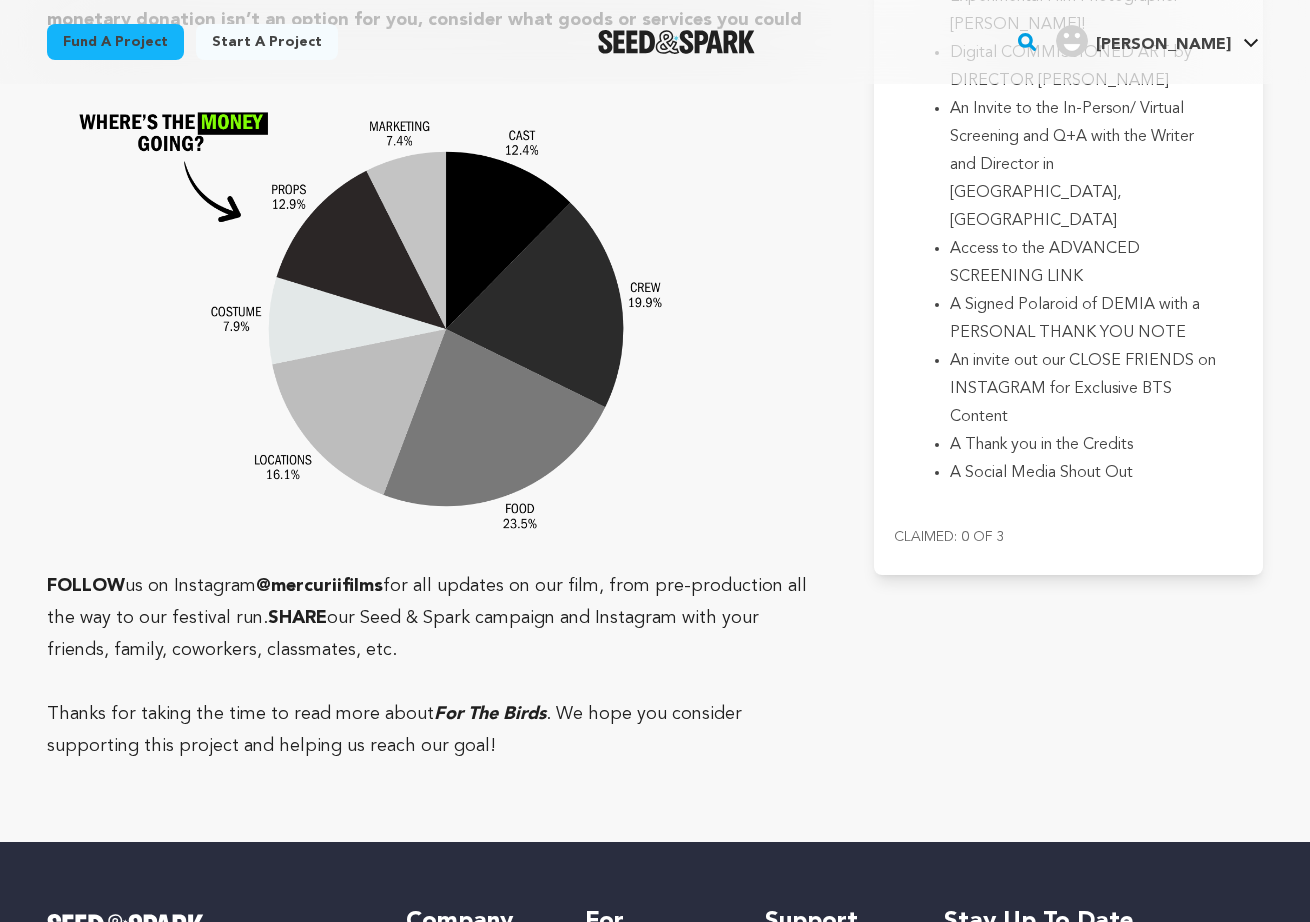 scroll, scrollTop: 6053, scrollLeft: 0, axis: vertical 